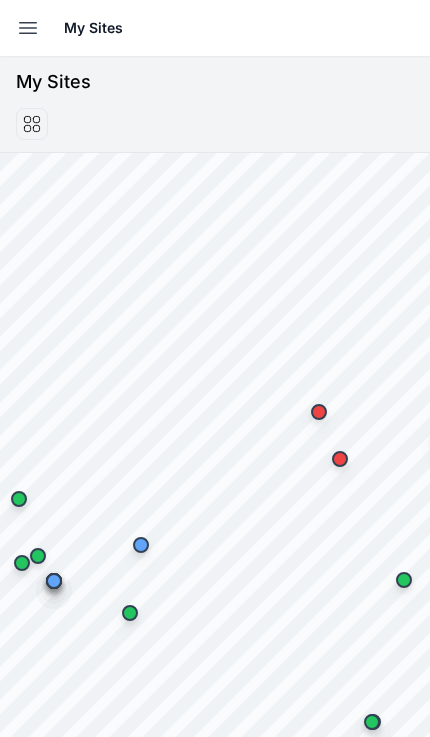 scroll, scrollTop: 0, scrollLeft: 0, axis: both 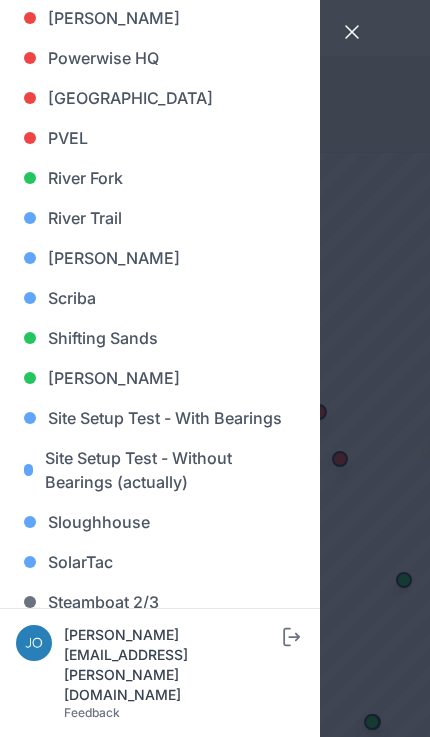 click on "[PERSON_NAME]" at bounding box center [160, 258] 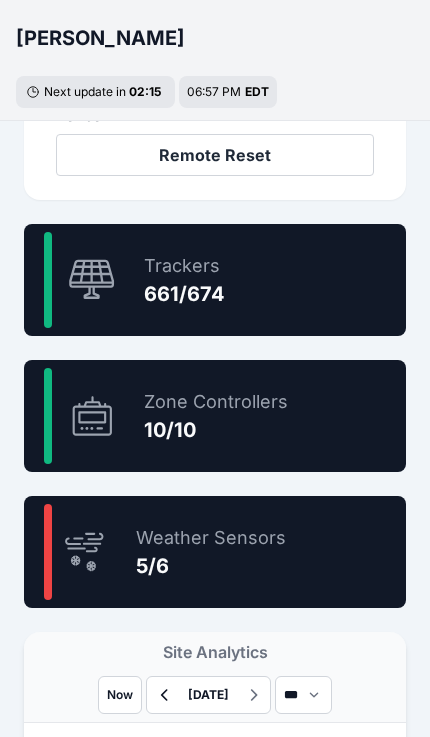 click 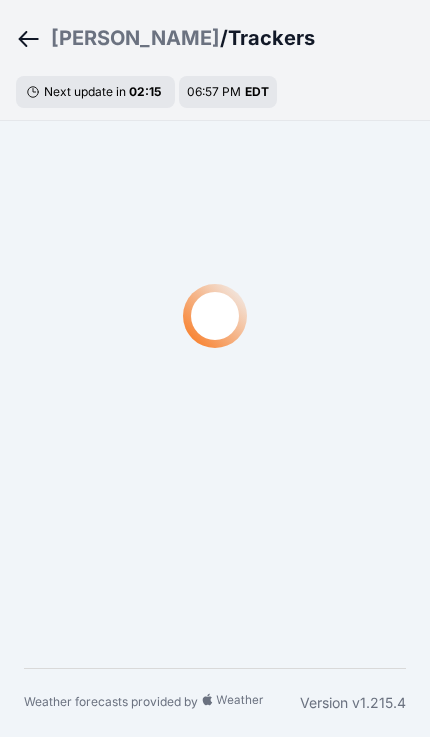 scroll, scrollTop: 60, scrollLeft: 0, axis: vertical 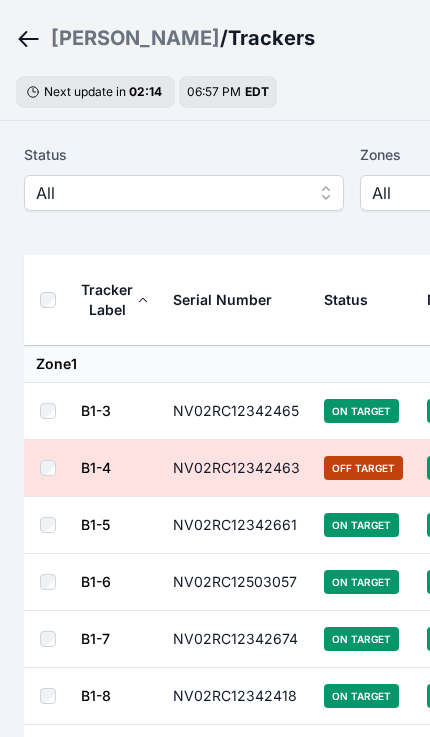 click on "All" at bounding box center (170, 193) 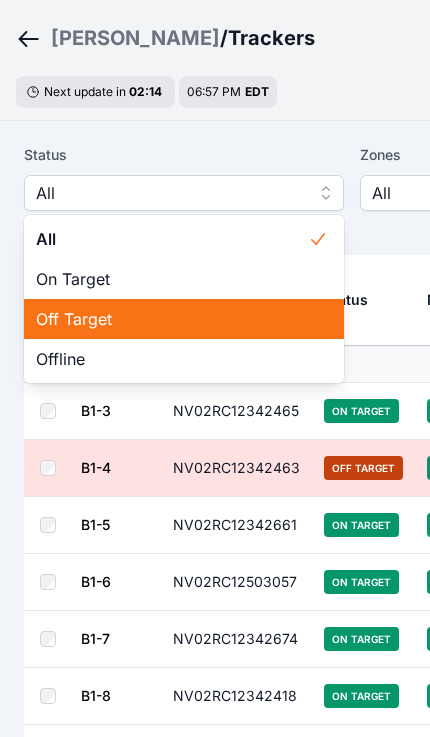 click on "Off Target" at bounding box center (172, 319) 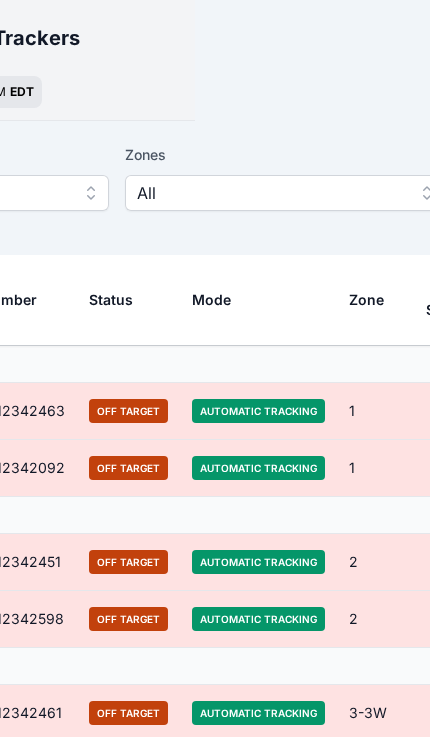 scroll, scrollTop: 60, scrollLeft: 515, axis: both 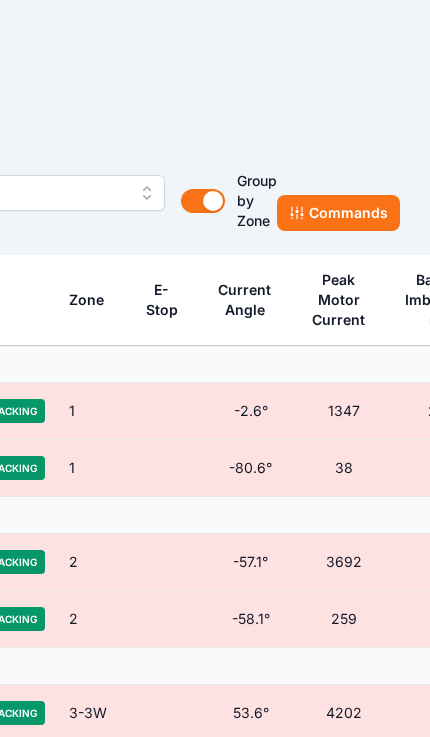 click on "Commands" at bounding box center [338, 213] 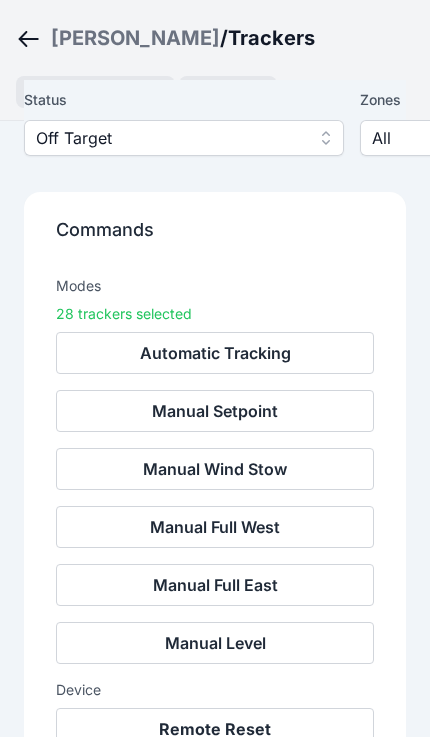 scroll, scrollTop: 143, scrollLeft: 0, axis: vertical 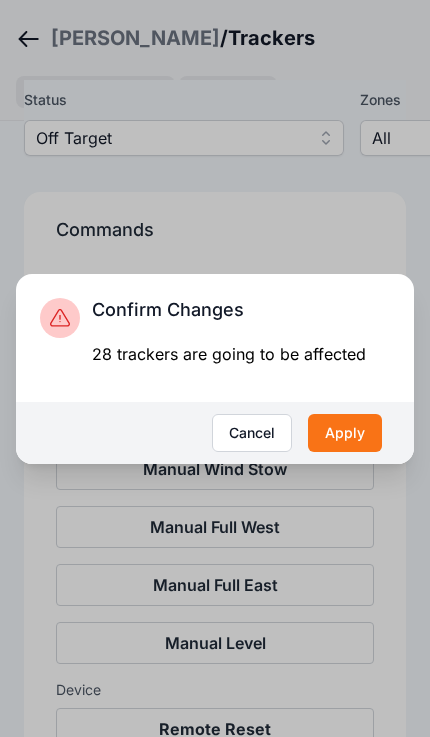 click on "Apply" at bounding box center (345, 433) 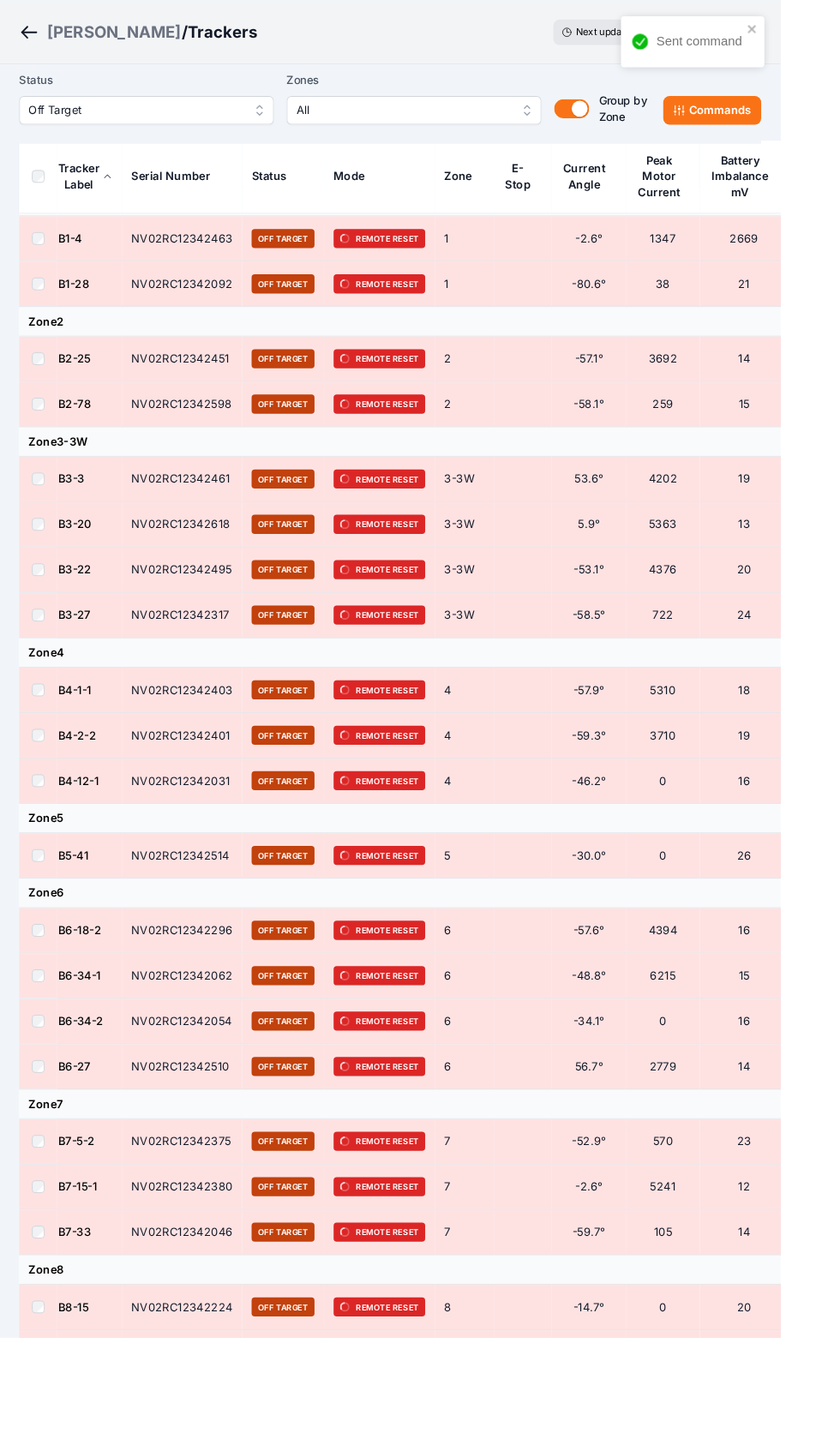 scroll, scrollTop: 0, scrollLeft: 0, axis: both 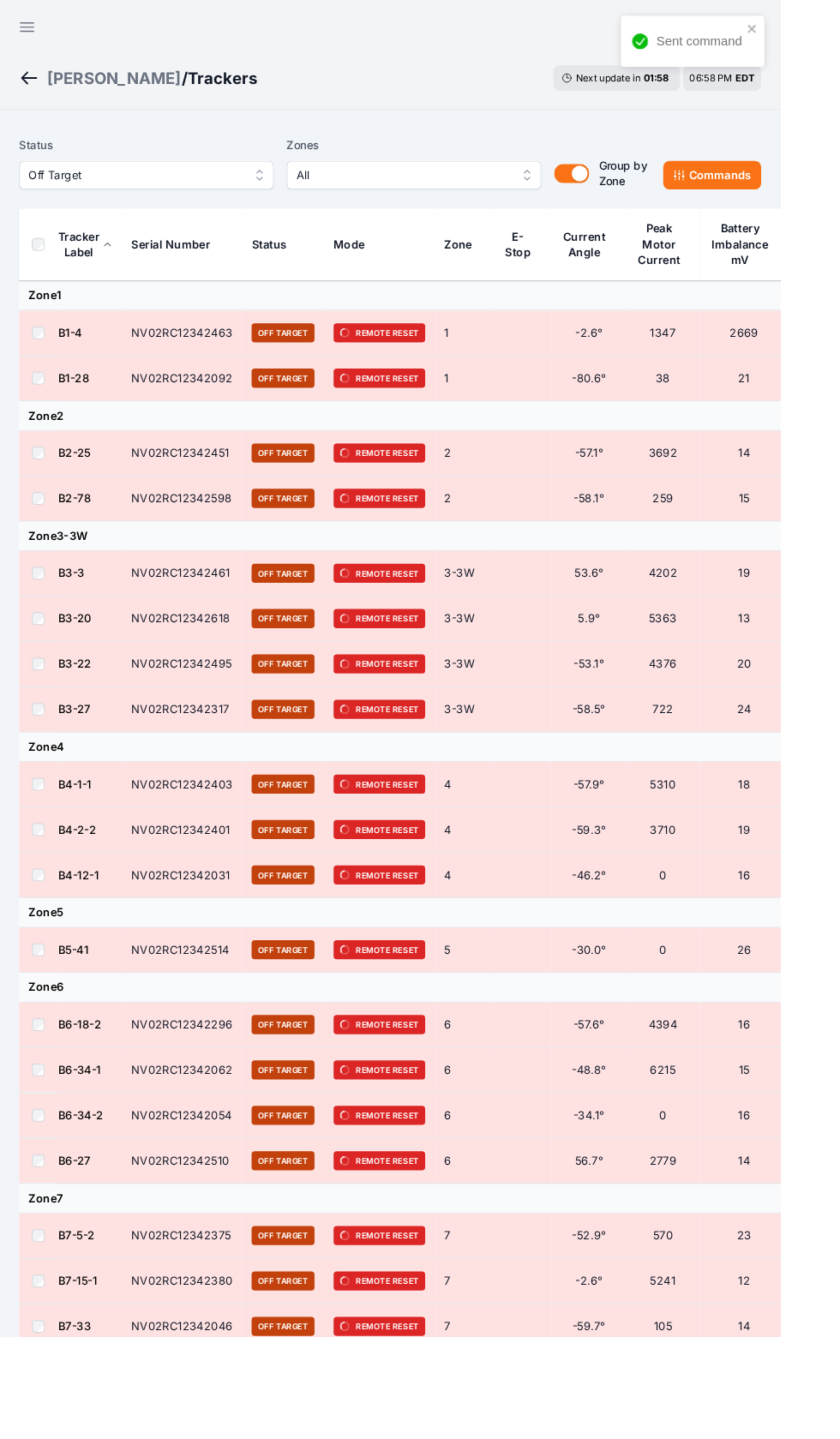 click on "[PERSON_NAME]" at bounding box center [123, 84] 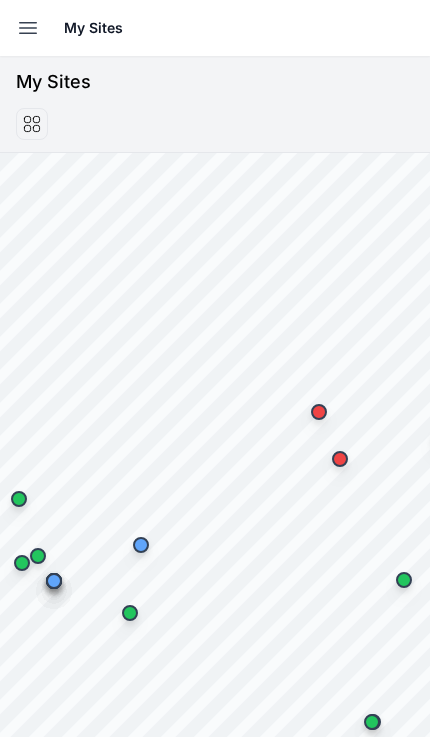 scroll, scrollTop: 0, scrollLeft: 0, axis: both 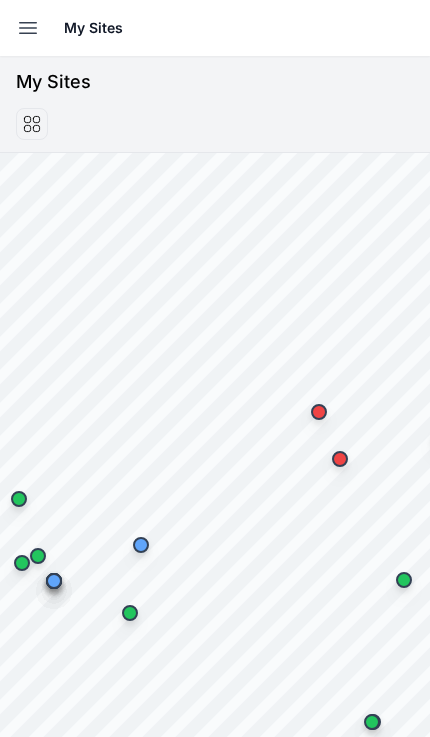 click on "Open sidebar" at bounding box center [28, 28] 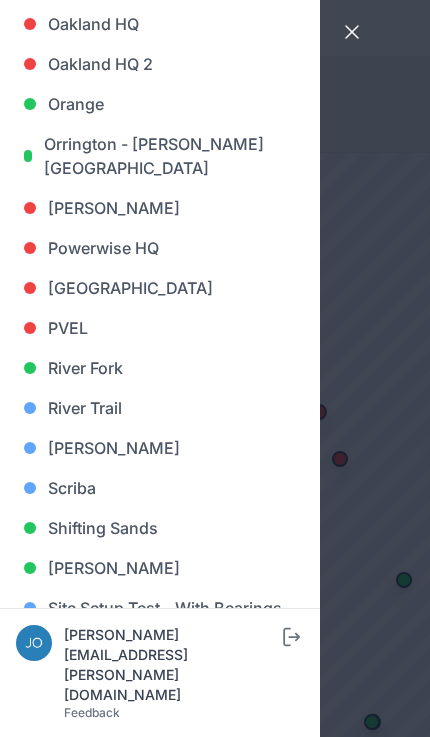 click on "[PERSON_NAME]" at bounding box center (160, 448) 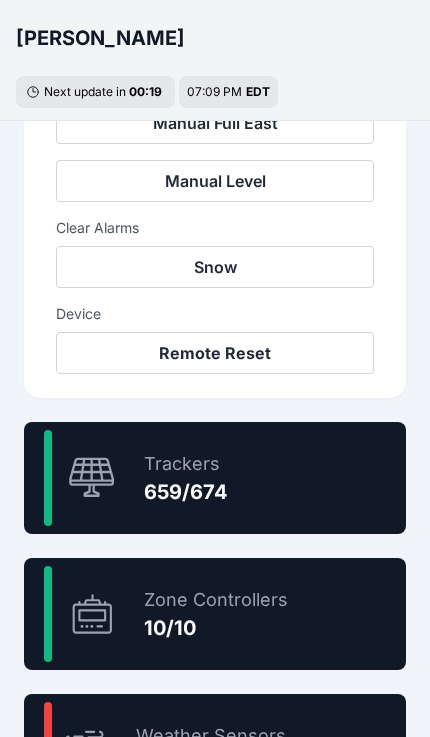 scroll, scrollTop: 957, scrollLeft: 0, axis: vertical 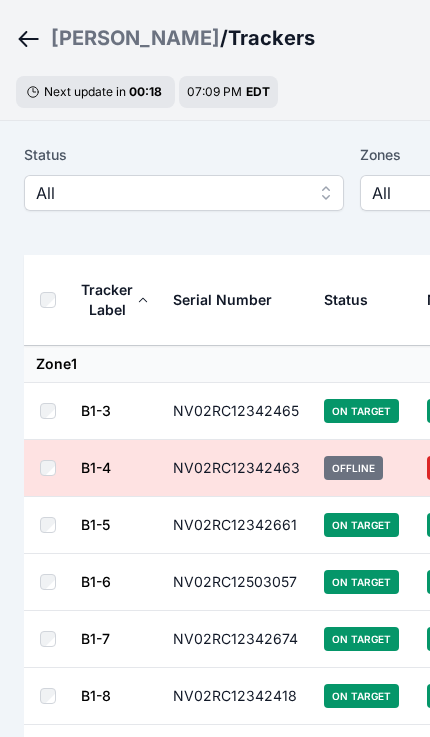 click on "All" at bounding box center (184, 193) 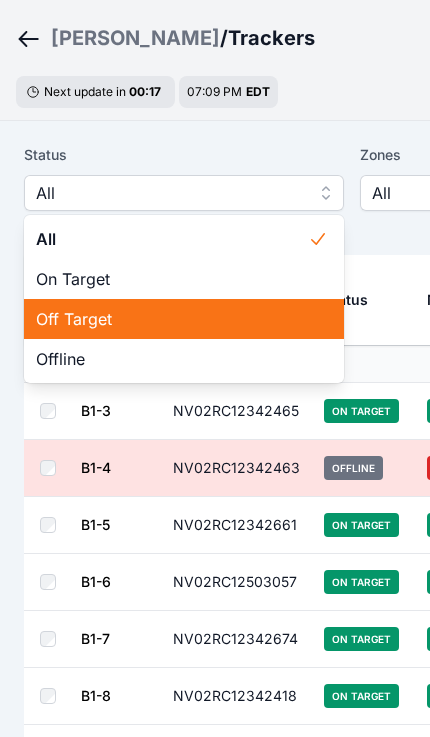 click on "Off Target" at bounding box center [172, 319] 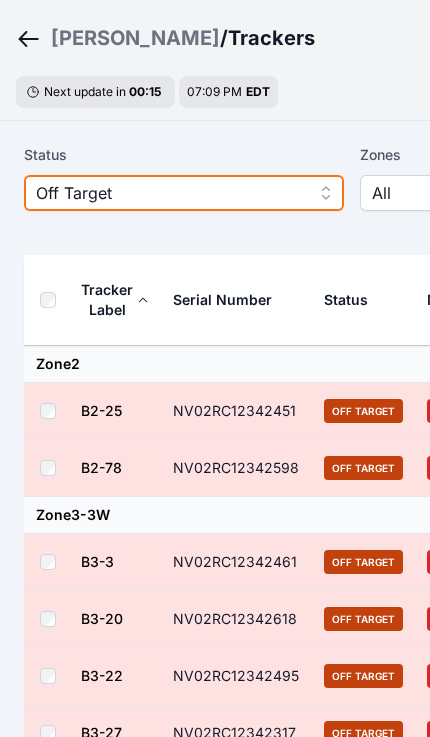 scroll, scrollTop: 0, scrollLeft: 0, axis: both 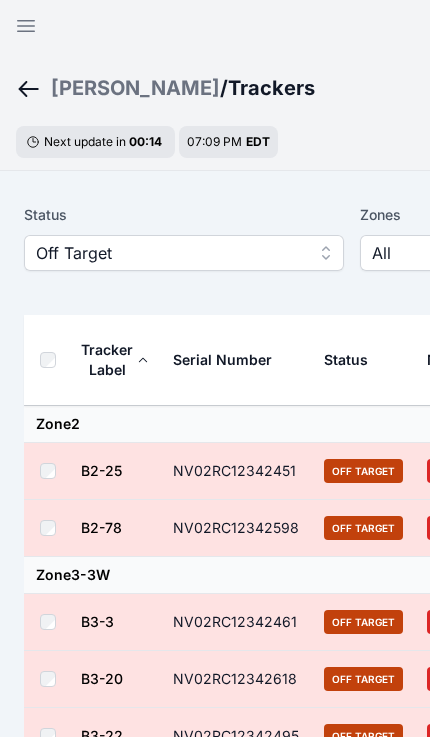 click on "[PERSON_NAME]" at bounding box center (135, 88) 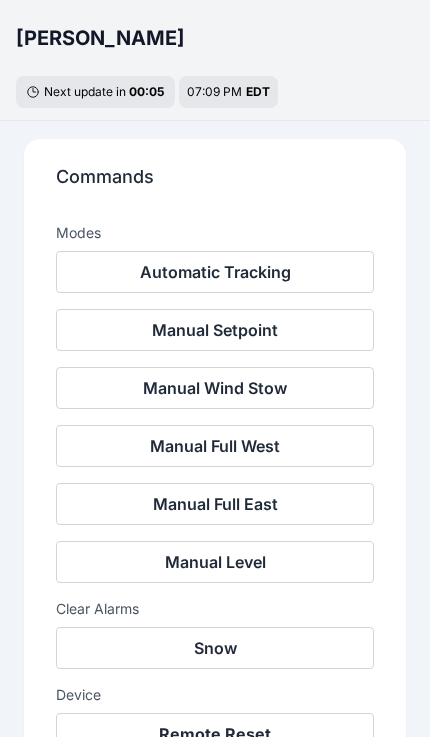 scroll, scrollTop: 562, scrollLeft: 0, axis: vertical 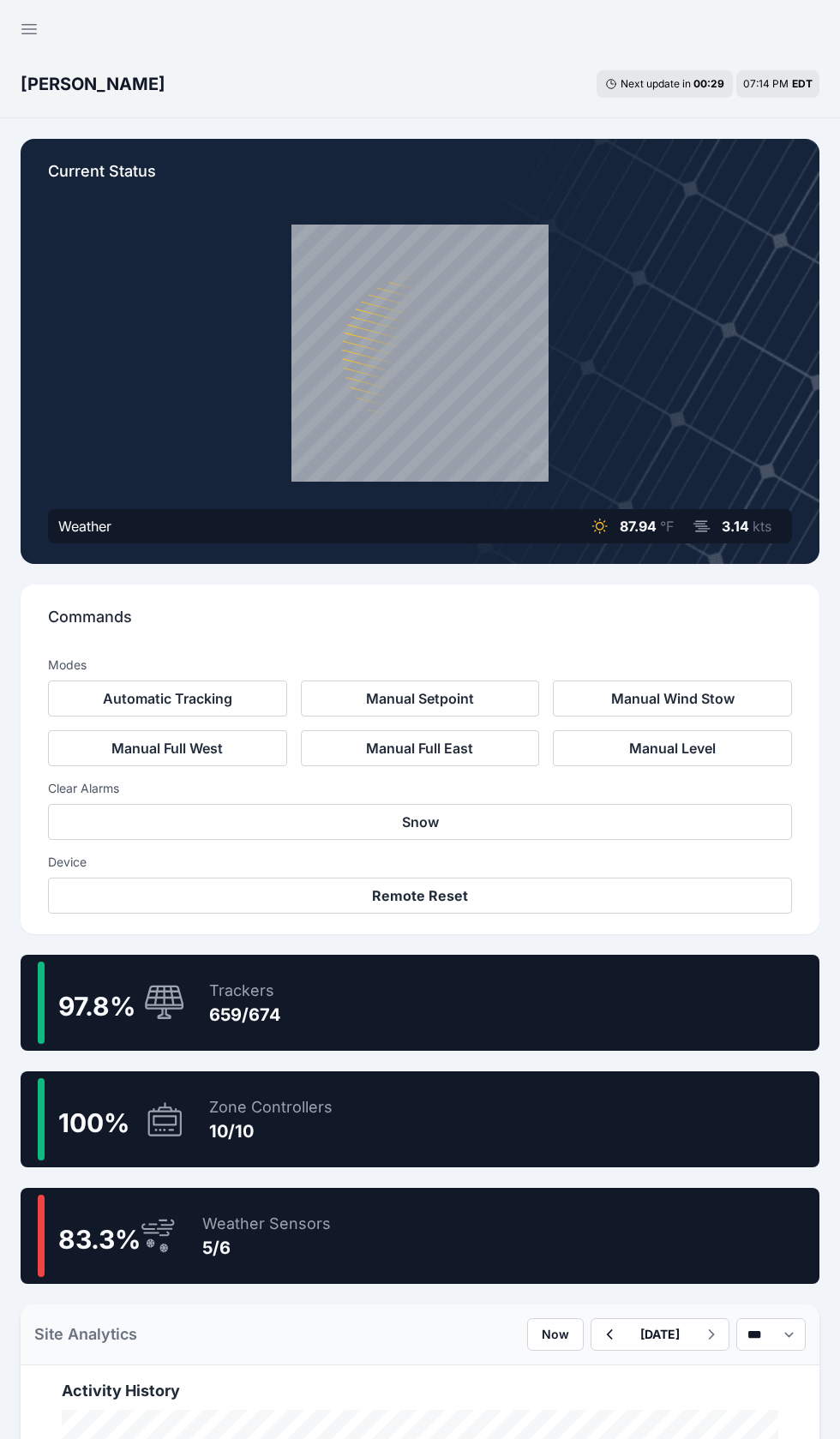 click on "97.8 % Trackers 659/674" at bounding box center [420, 1003] 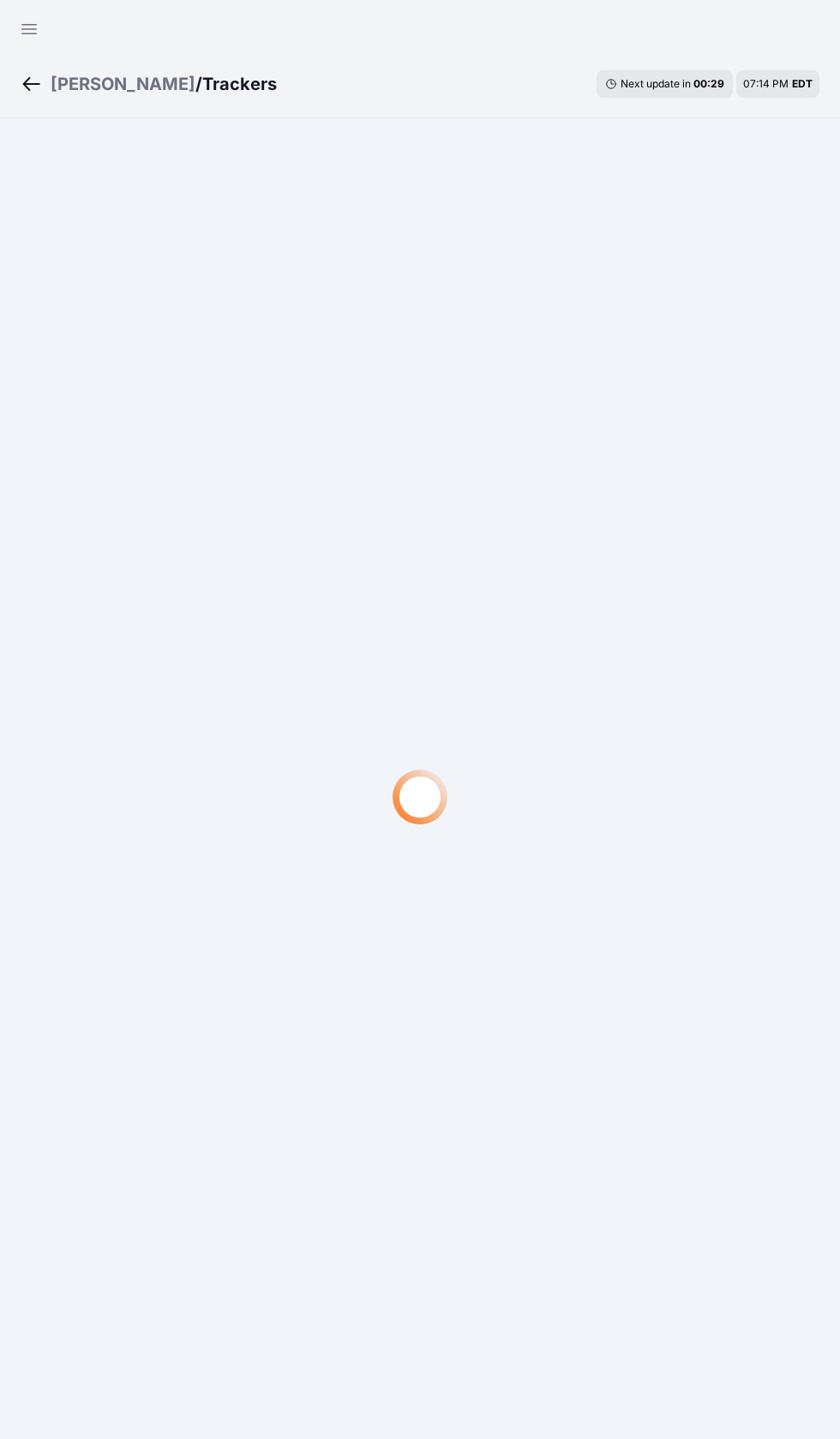 scroll, scrollTop: 21, scrollLeft: 0, axis: vertical 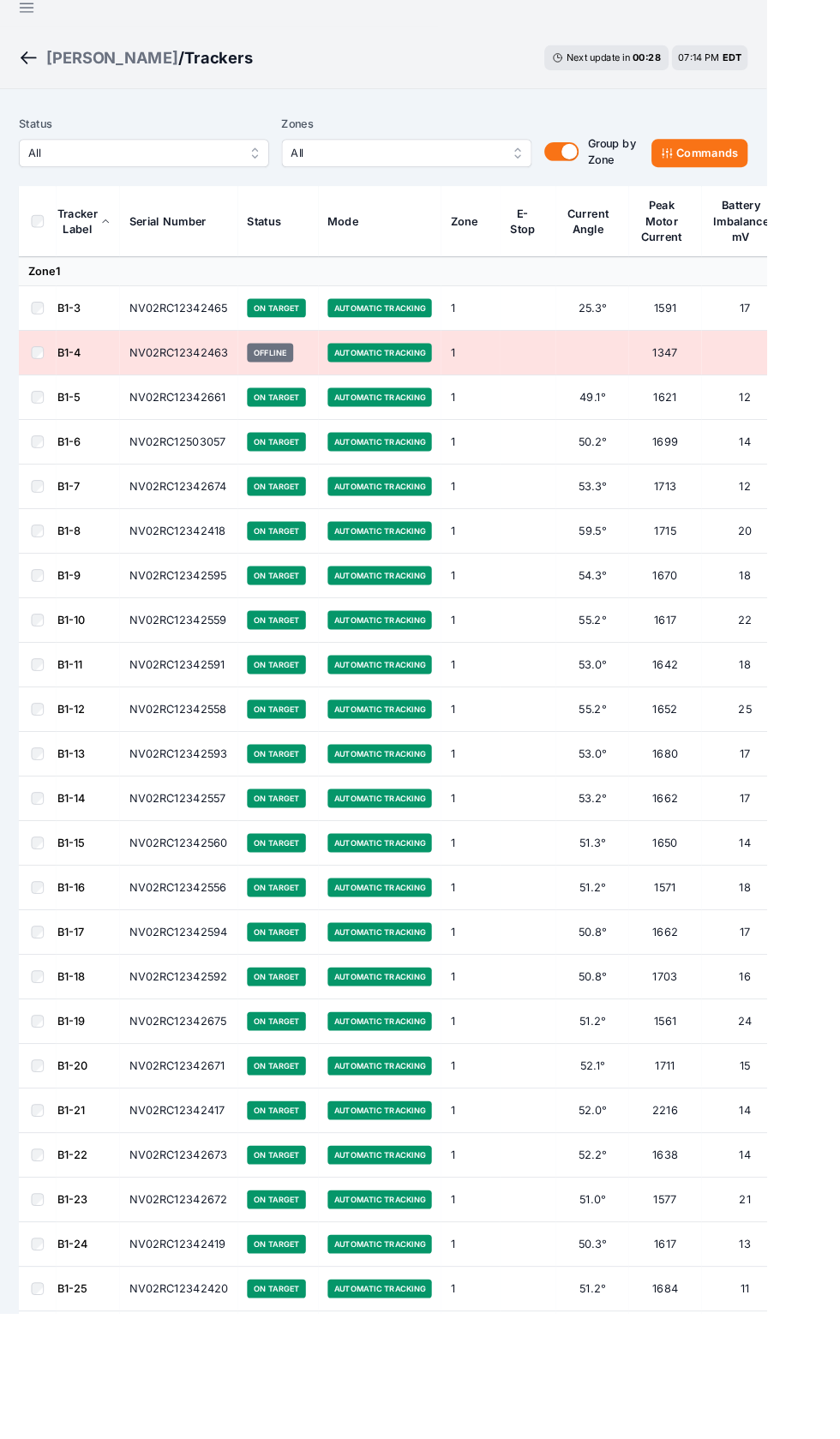 click on "All" at bounding box center (146, 168) 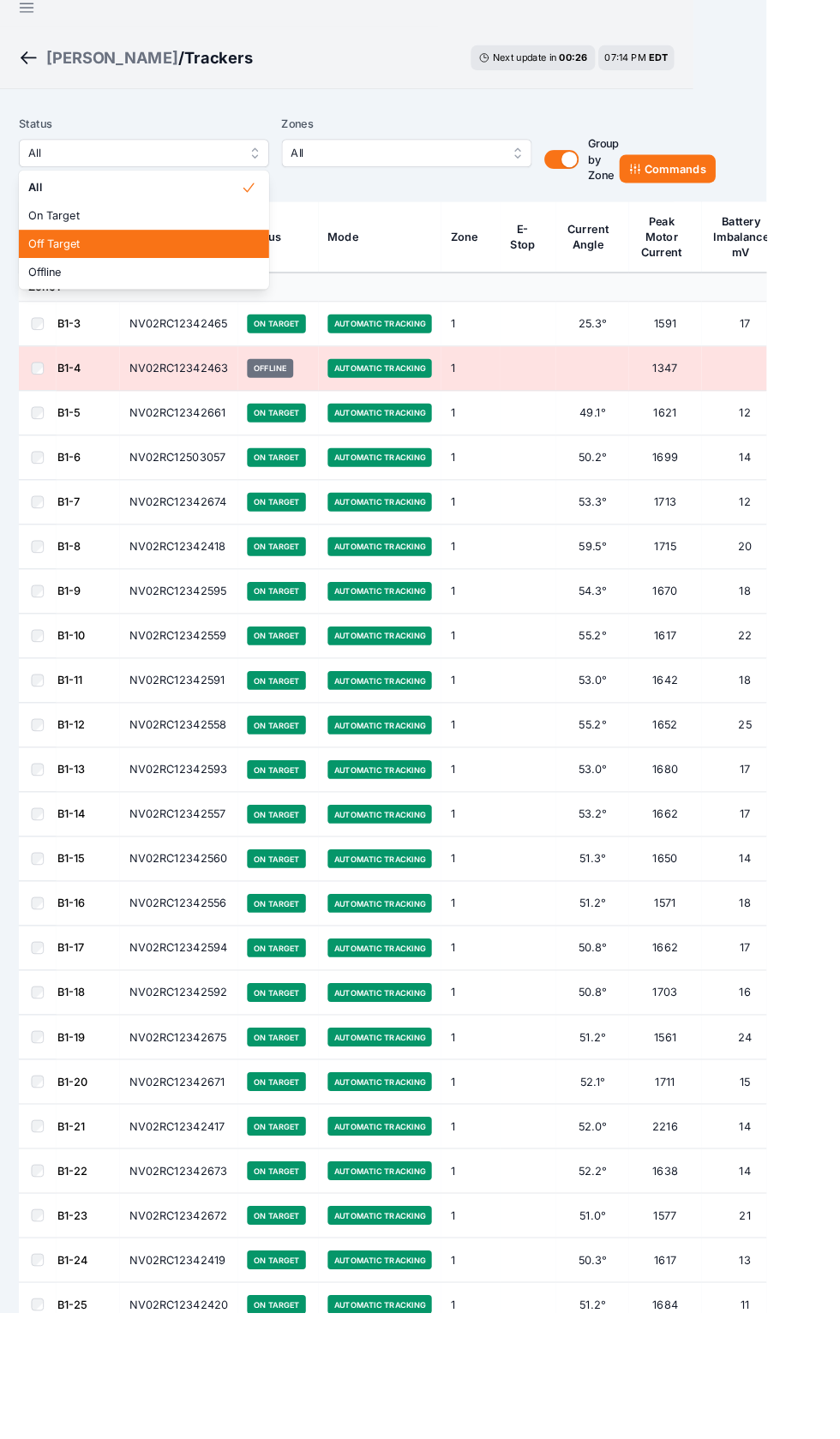 click on "Off Target" at bounding box center [158, 267] 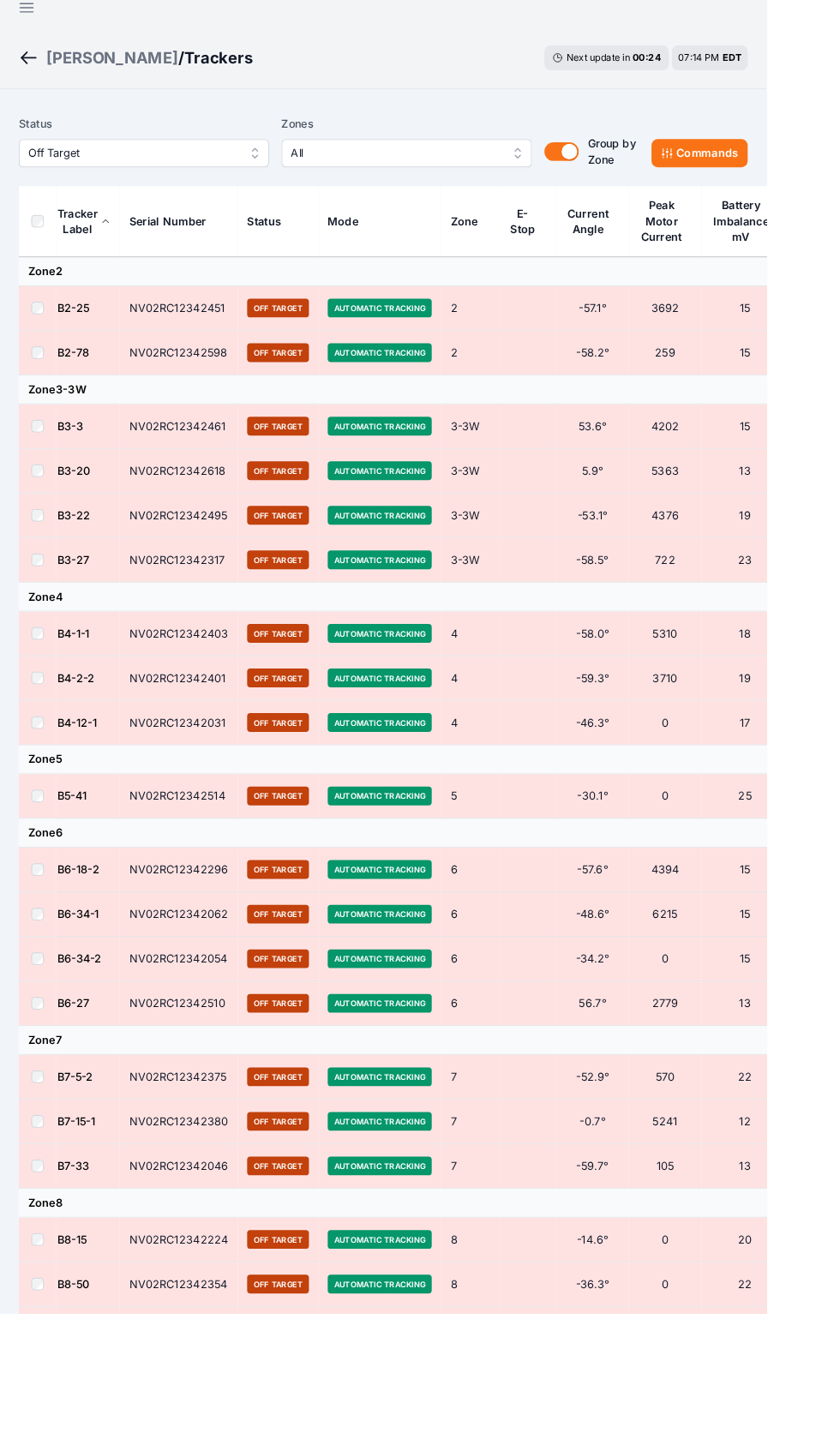 click at bounding box center [41, 243] 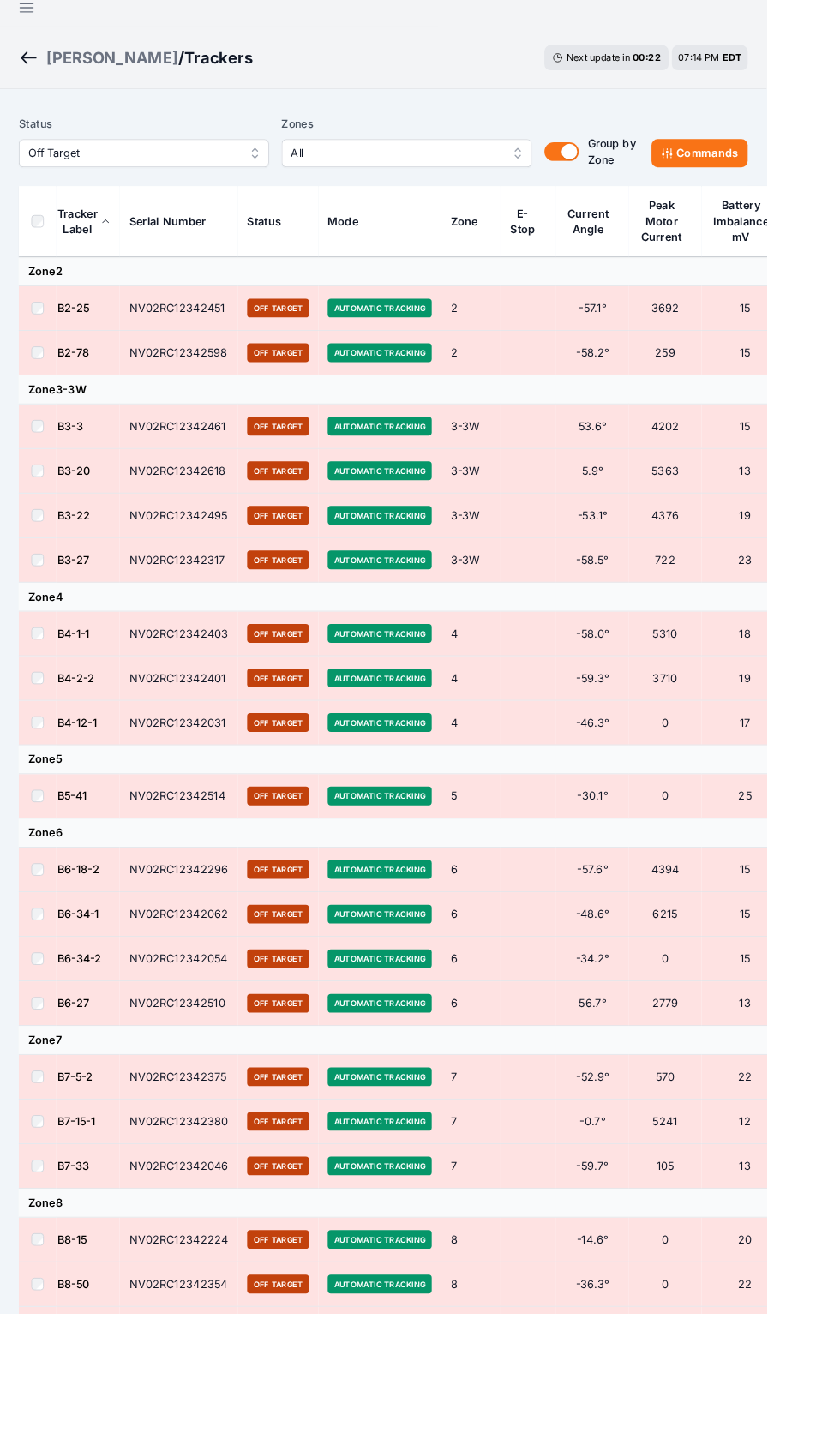 click at bounding box center [41, 243] 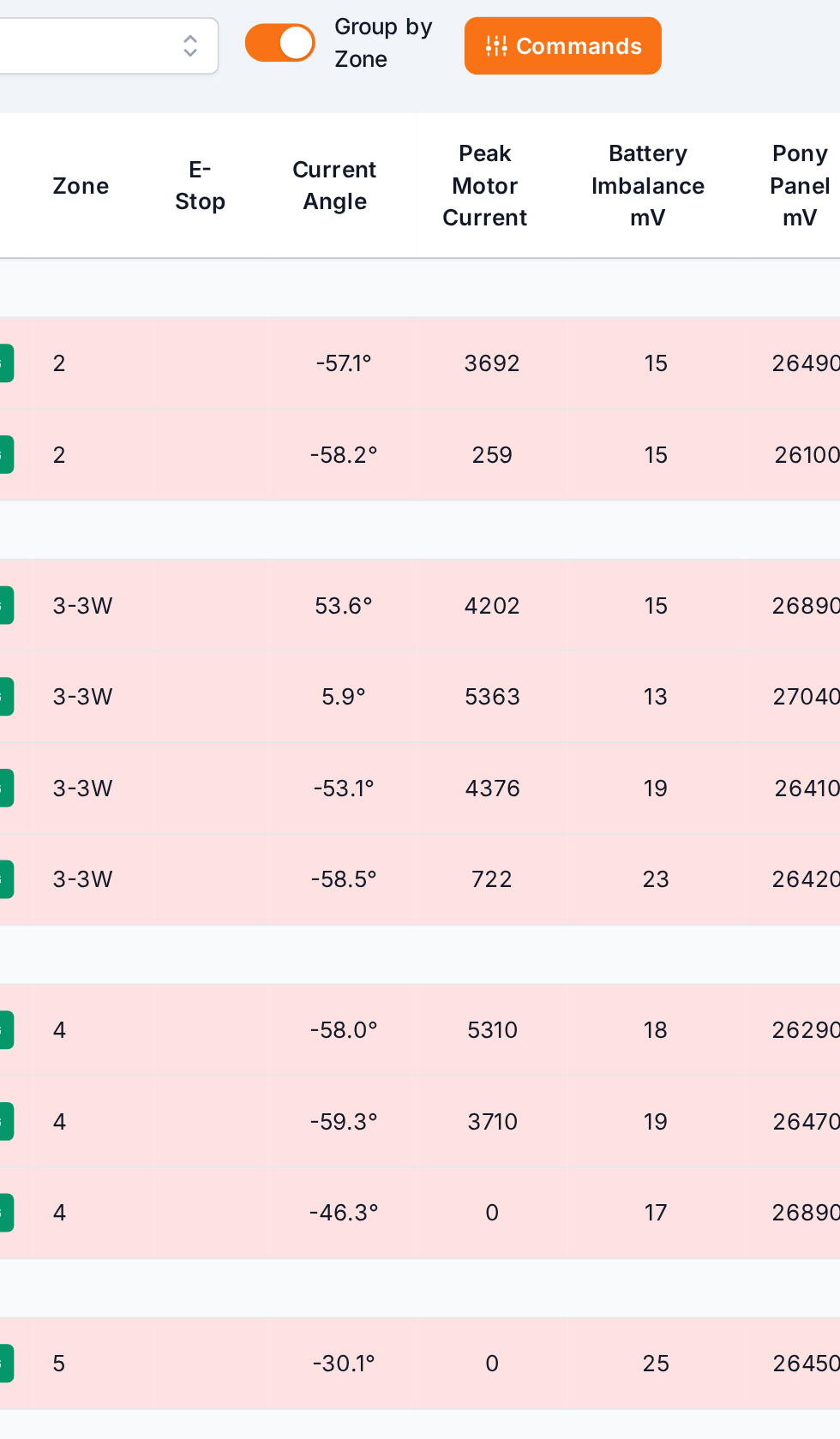 scroll, scrollTop: 21, scrollLeft: 75, axis: both 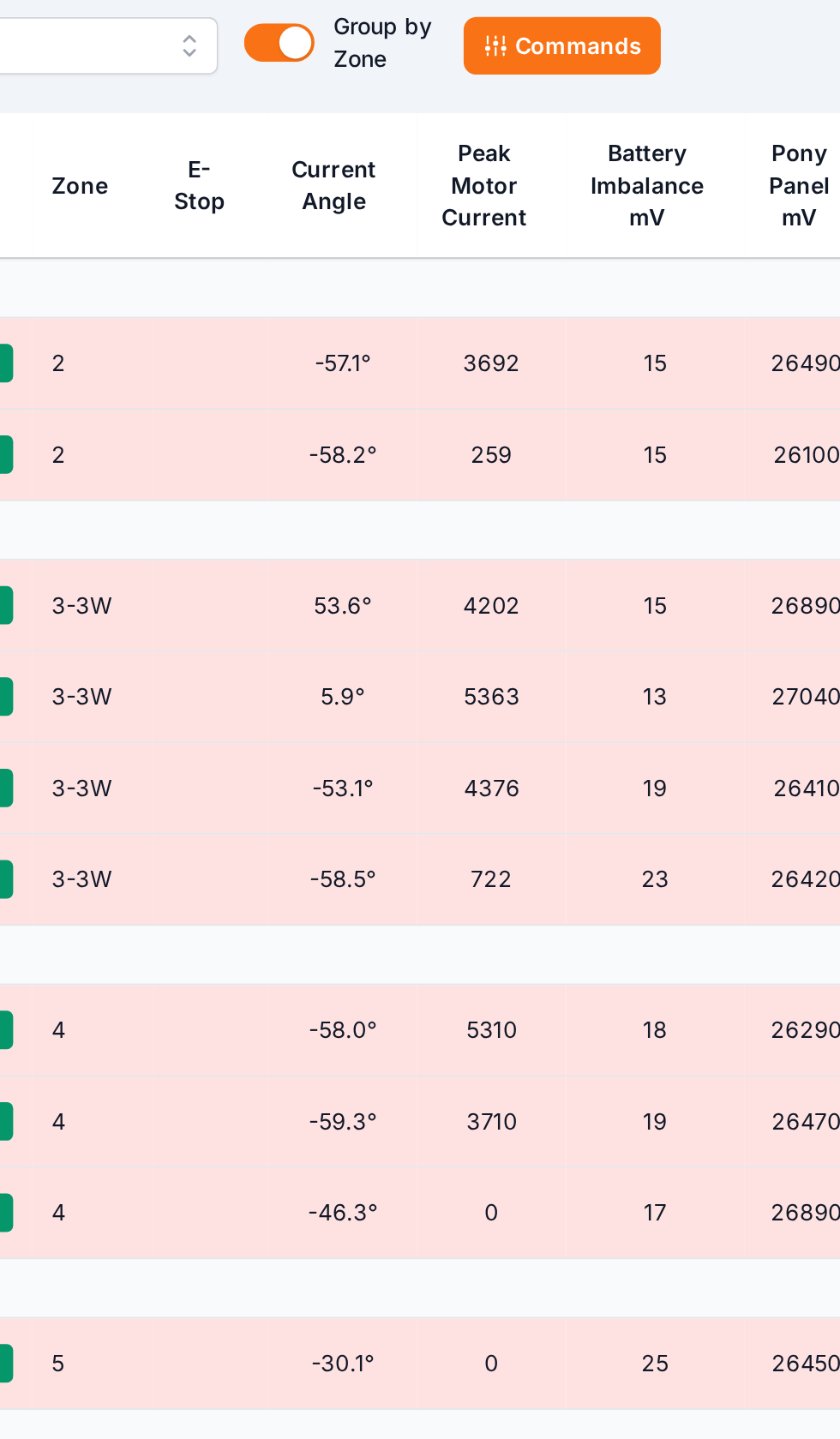click on "Commands" at bounding box center (691, 168) 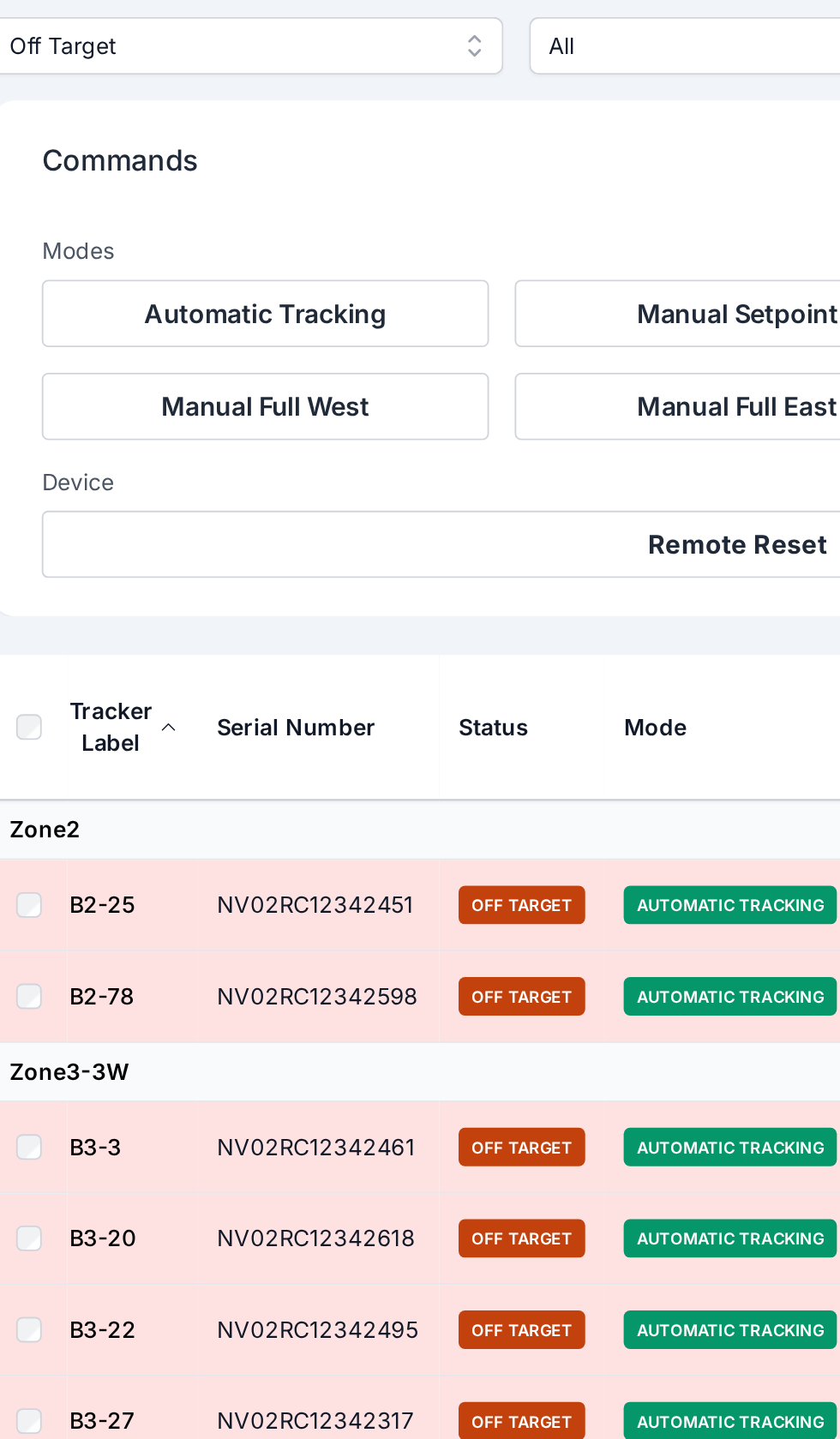 scroll, scrollTop: 21, scrollLeft: 0, axis: vertical 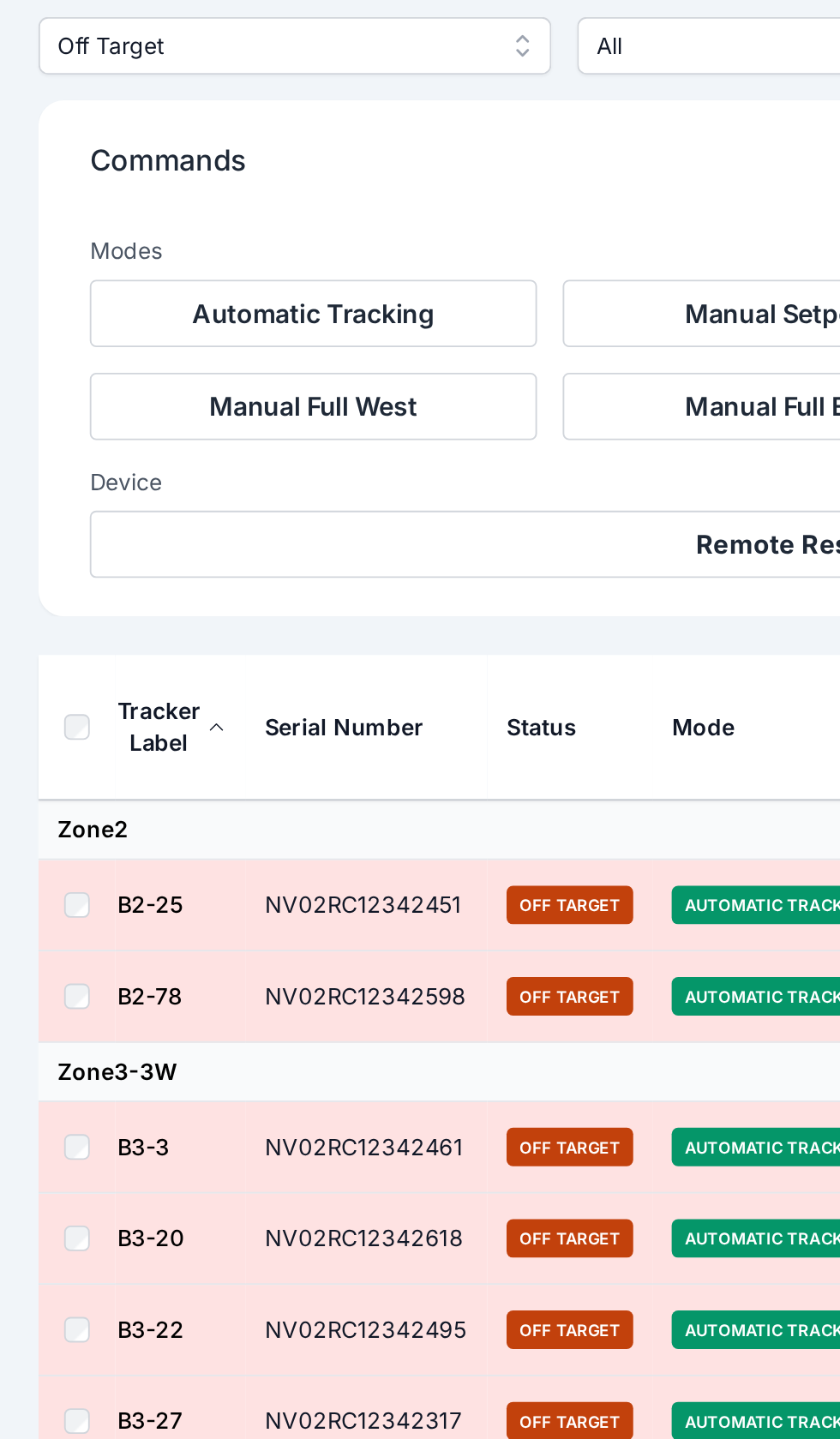 click on "Remote Reset" at bounding box center [420, 435] 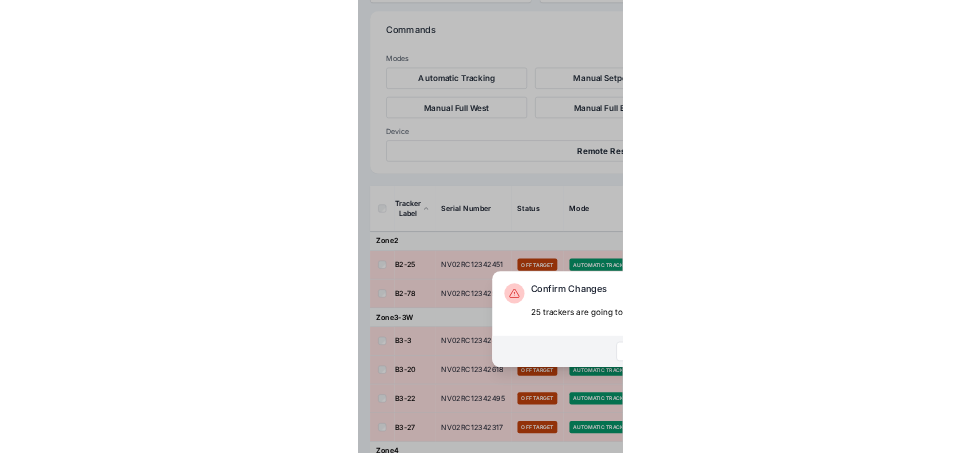 scroll, scrollTop: 367, scrollLeft: 0, axis: vertical 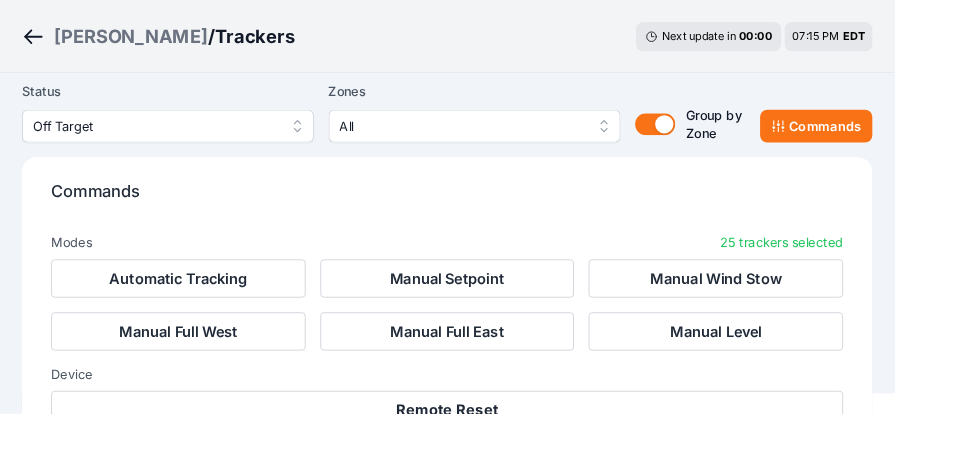 click on "Remote Reset" at bounding box center (490, 449) 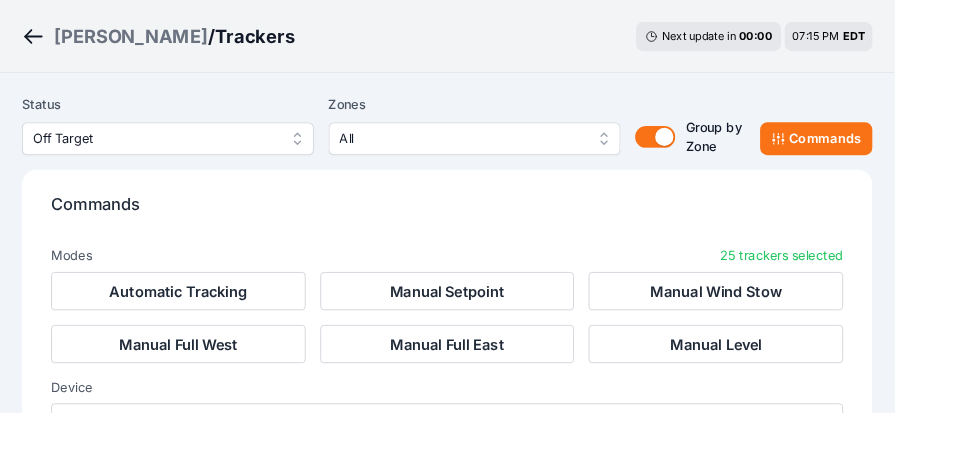 scroll, scrollTop: 0, scrollLeft: 0, axis: both 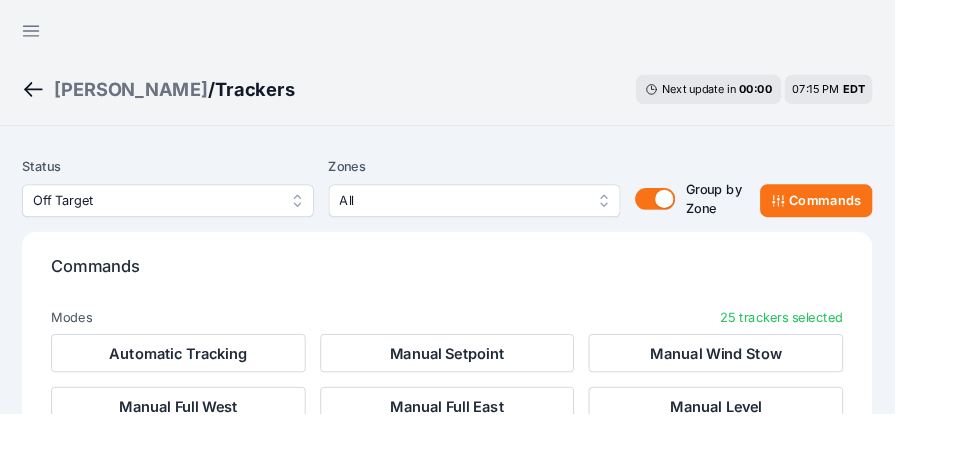 click on "Commands" at bounding box center (894, 220) 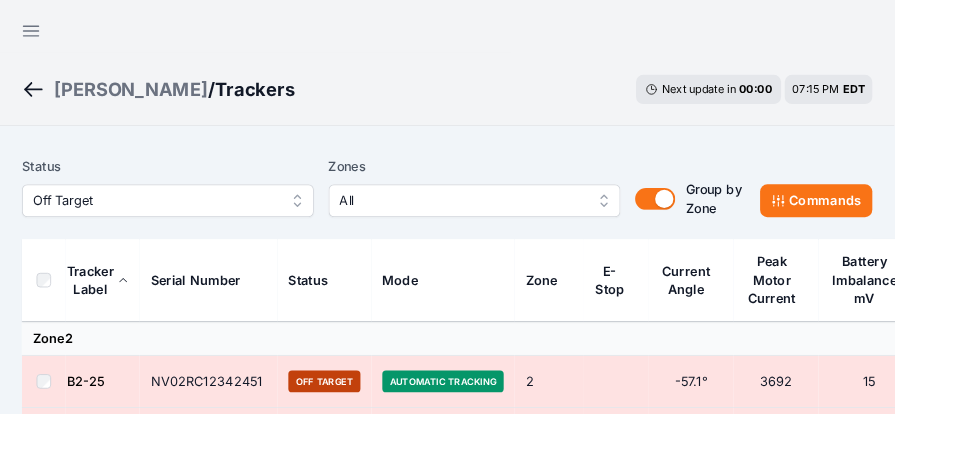 click on "Commands" at bounding box center (894, 220) 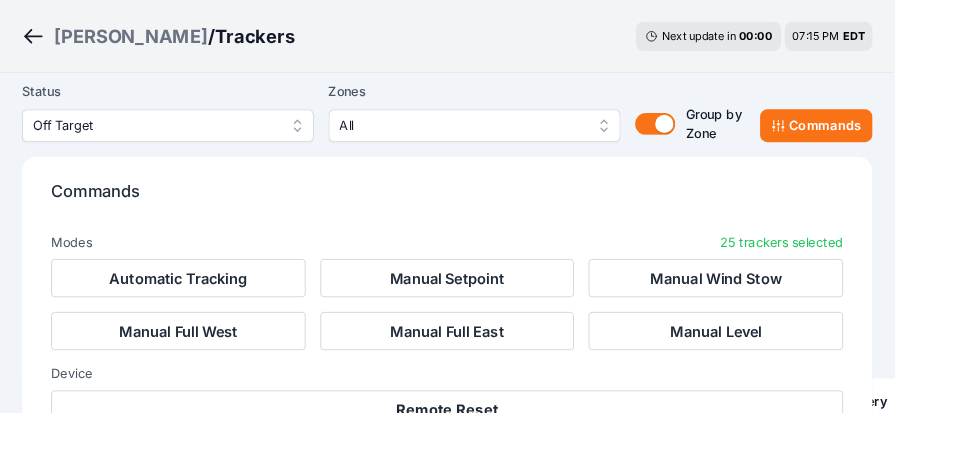 scroll, scrollTop: 182, scrollLeft: 0, axis: vertical 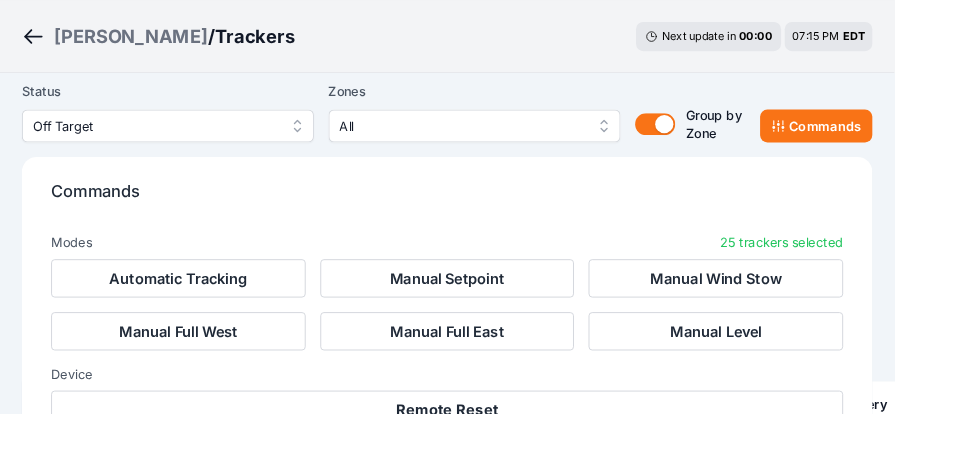 click on "Remote Reset" at bounding box center [490, 449] 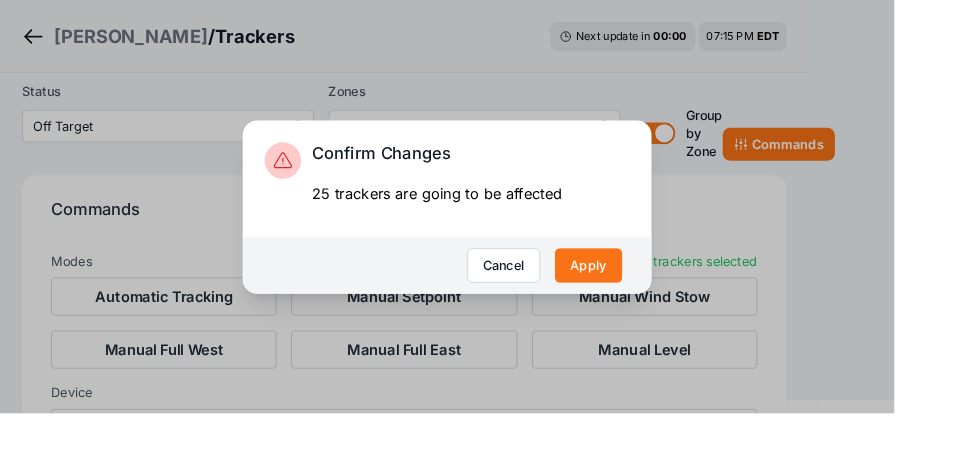 click on "Apply" at bounding box center (645, 291) 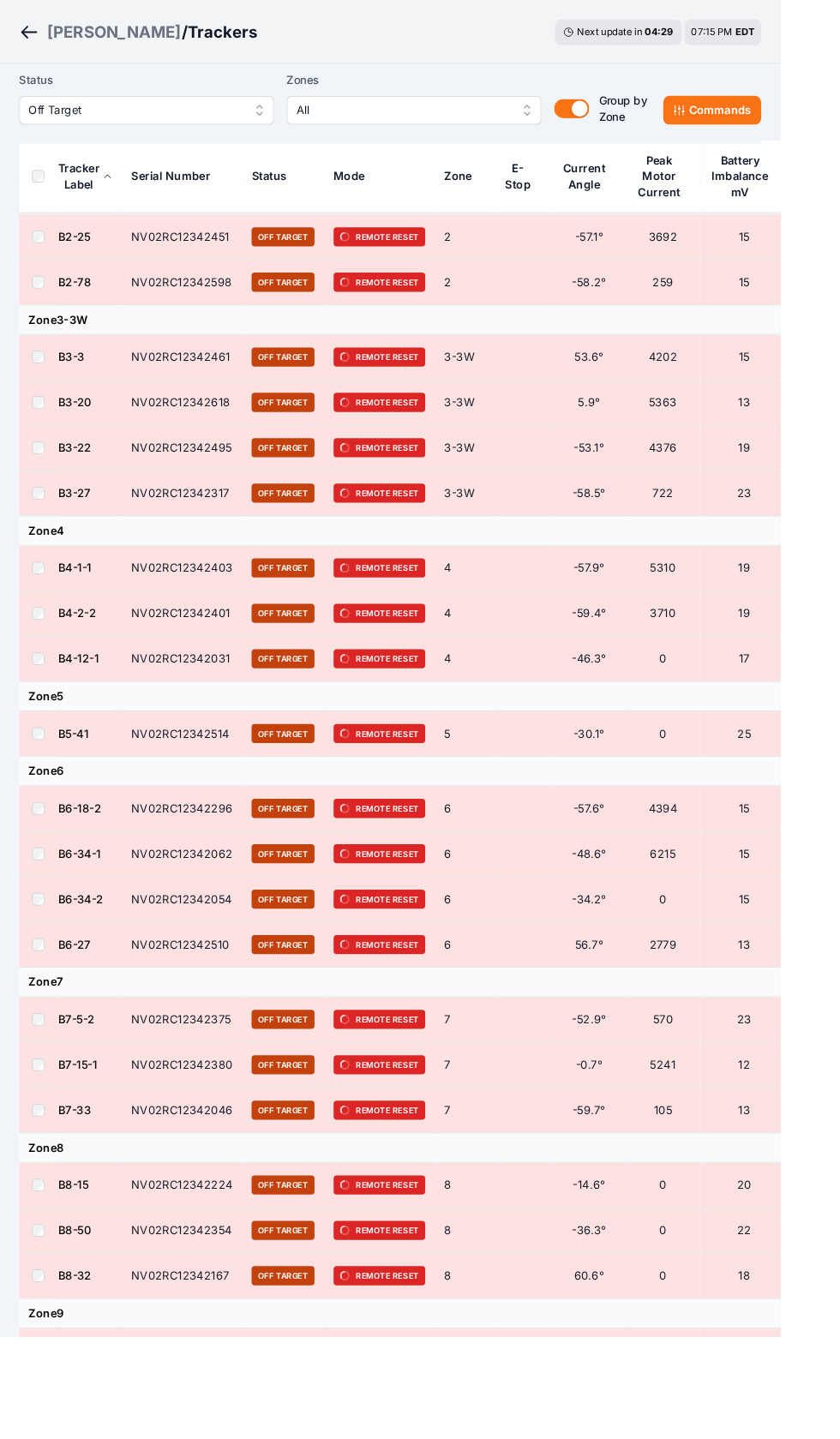 scroll, scrollTop: 104, scrollLeft: 0, axis: vertical 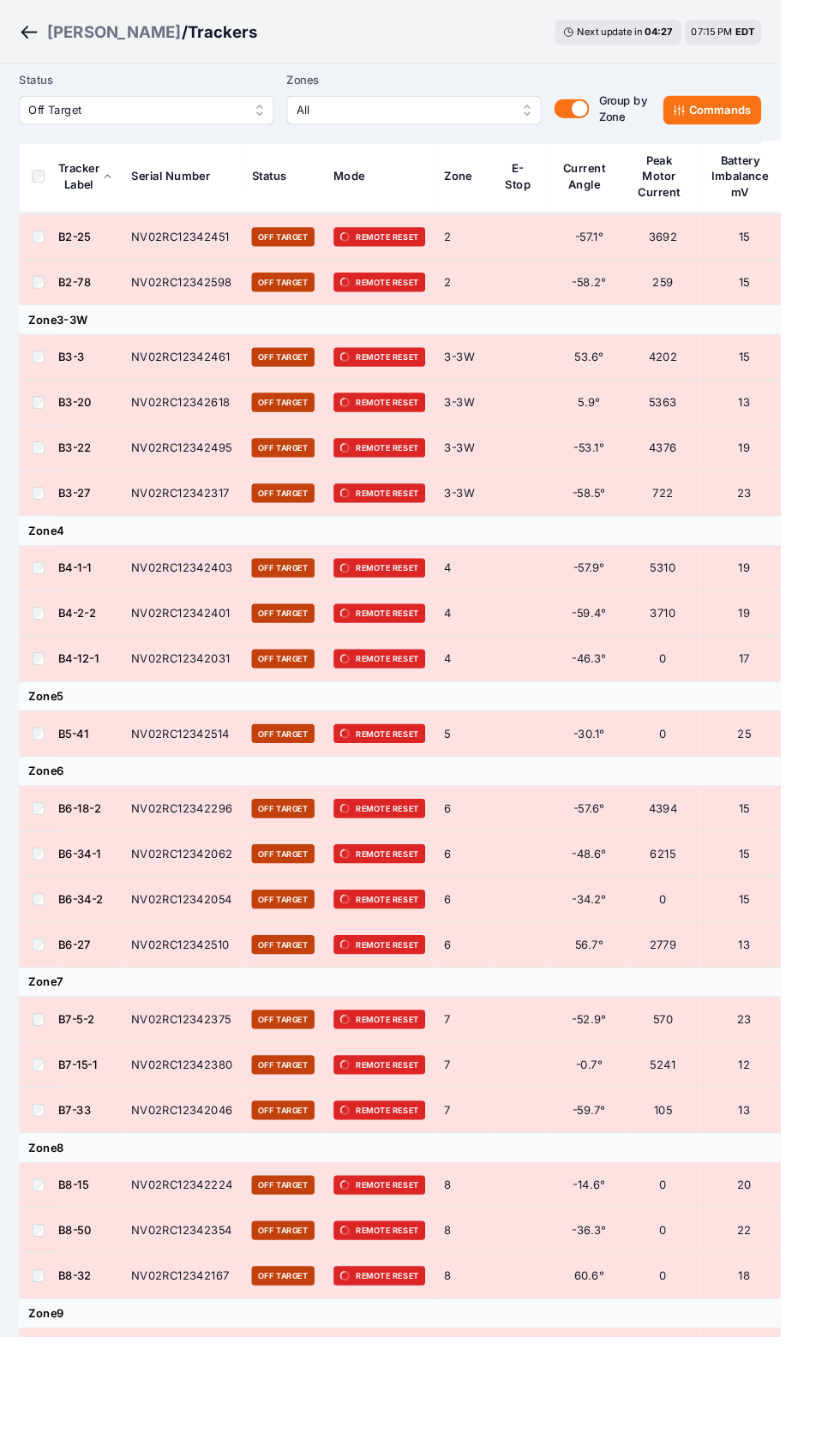click on "[PERSON_NAME]" at bounding box center [123, 34] 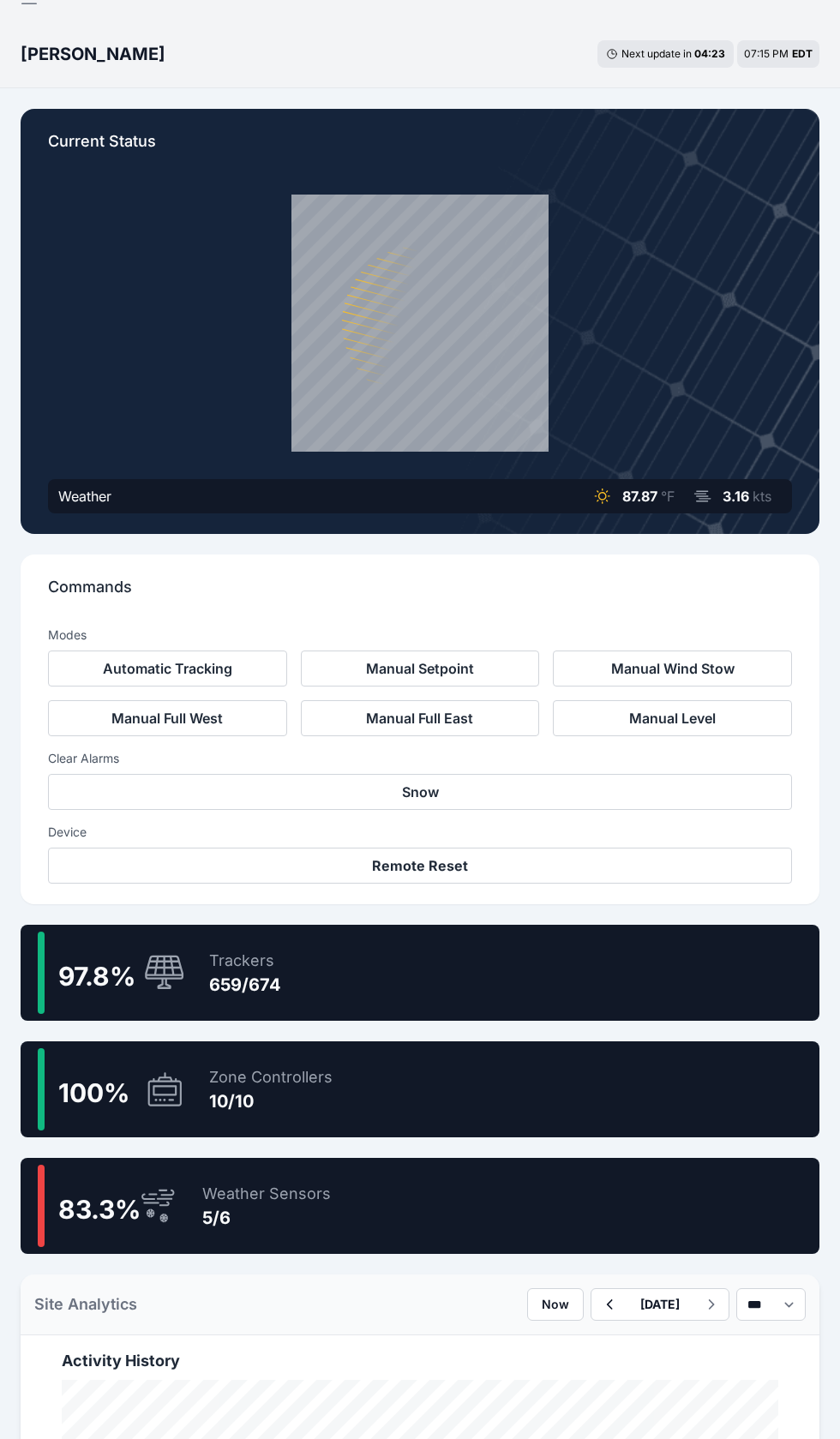 scroll, scrollTop: 34, scrollLeft: 0, axis: vertical 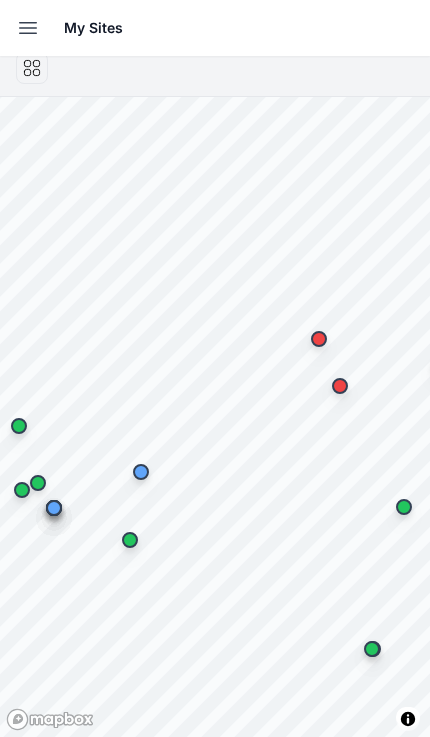 click 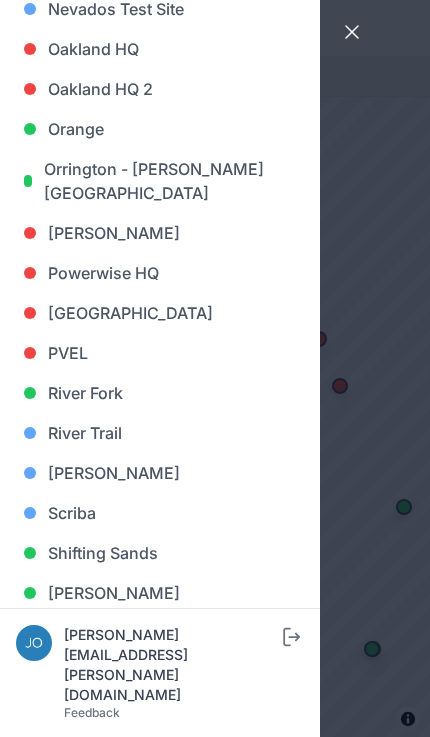 scroll, scrollTop: 1265, scrollLeft: 0, axis: vertical 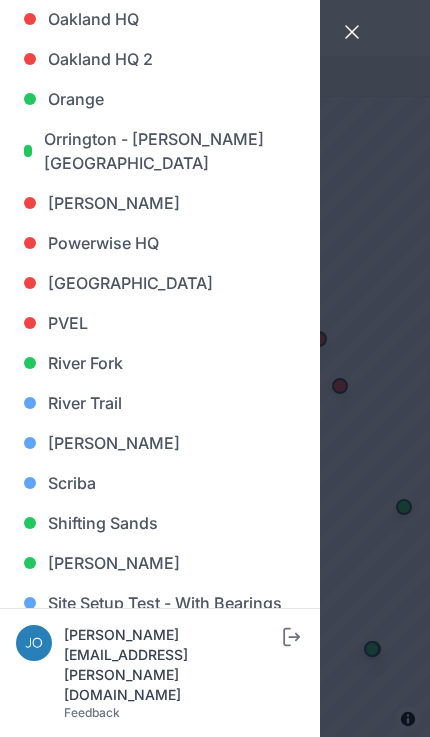 click on "[PERSON_NAME]" at bounding box center [160, 443] 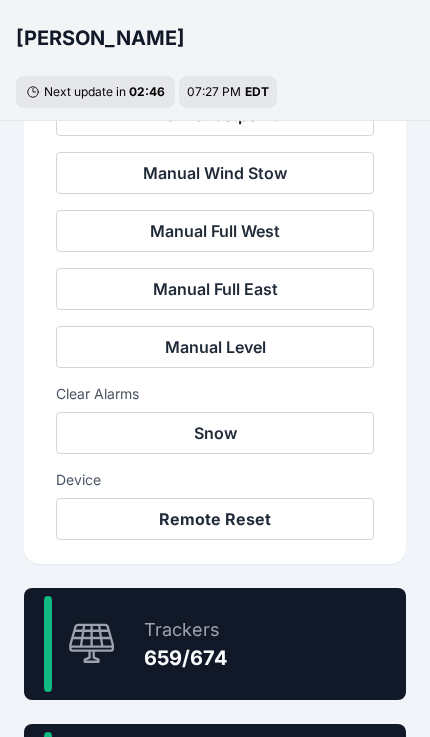 scroll, scrollTop: 841, scrollLeft: 0, axis: vertical 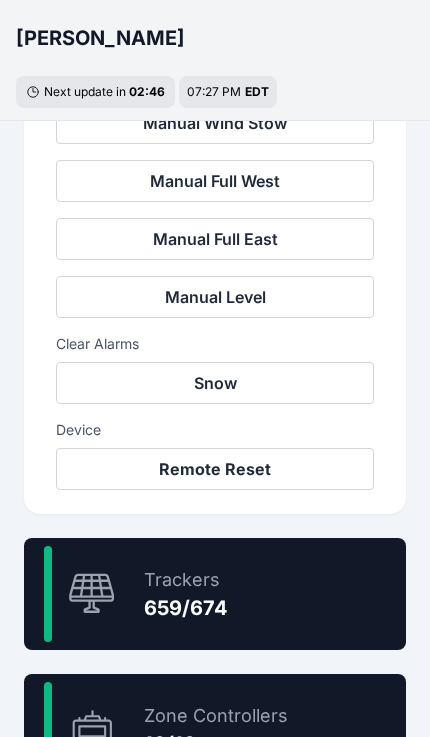 click on "97.8 % Trackers 659/674" at bounding box center (215, 594) 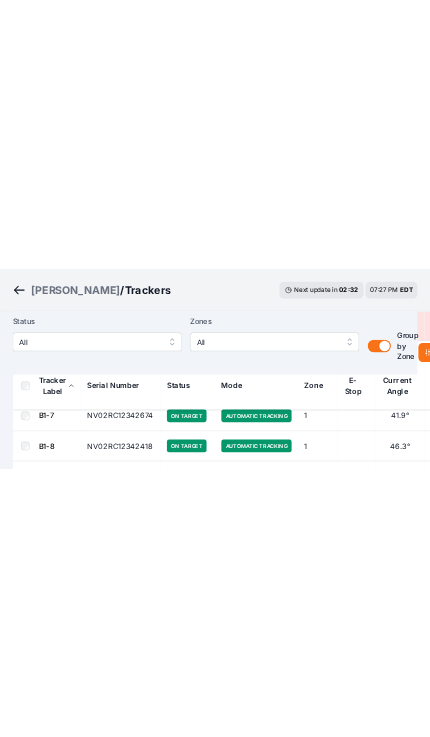 scroll, scrollTop: 0, scrollLeft: 0, axis: both 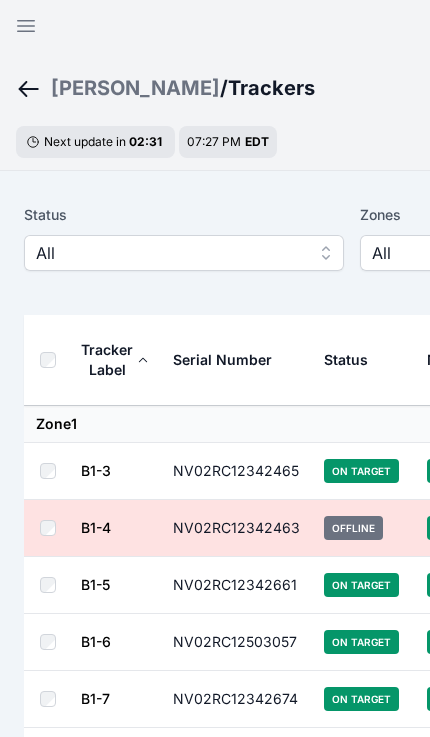 click on "All" at bounding box center [170, 253] 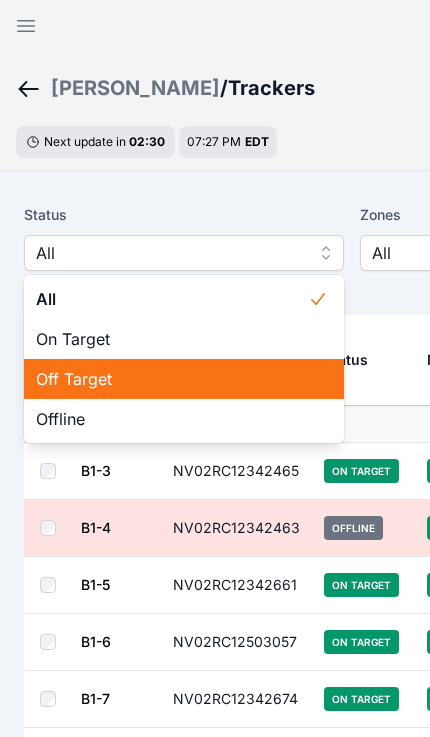 click on "Off Target" at bounding box center (172, 379) 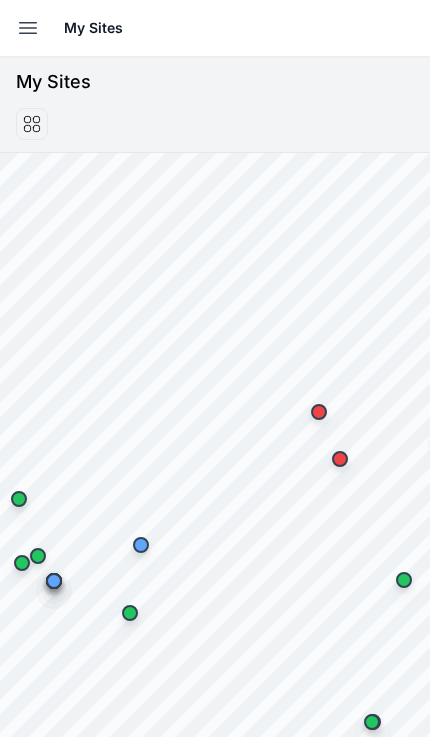 scroll, scrollTop: 0, scrollLeft: 0, axis: both 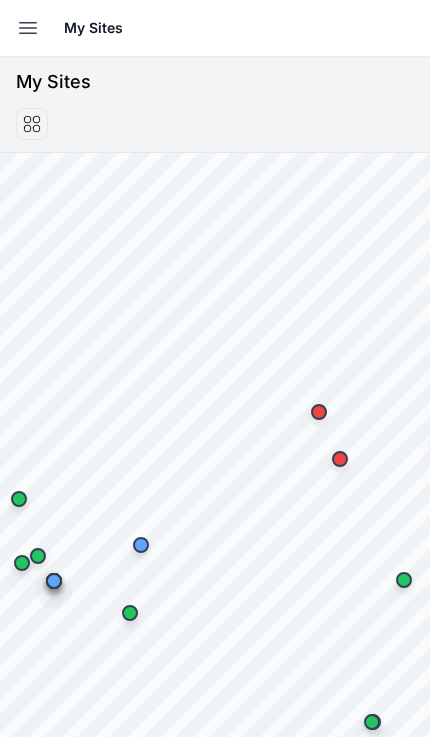 click 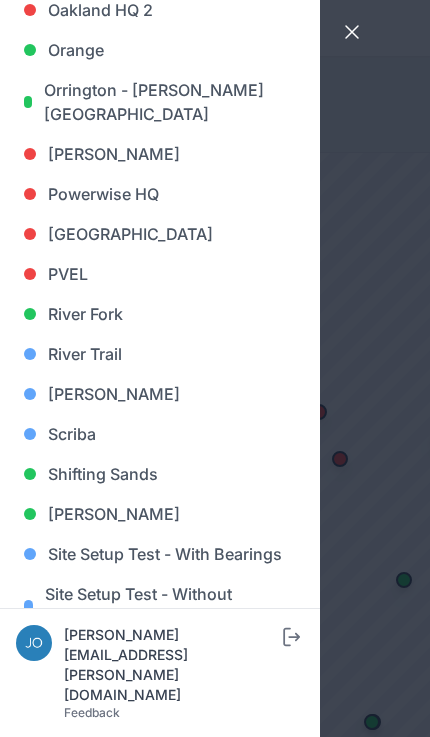 scroll, scrollTop: 1317, scrollLeft: 0, axis: vertical 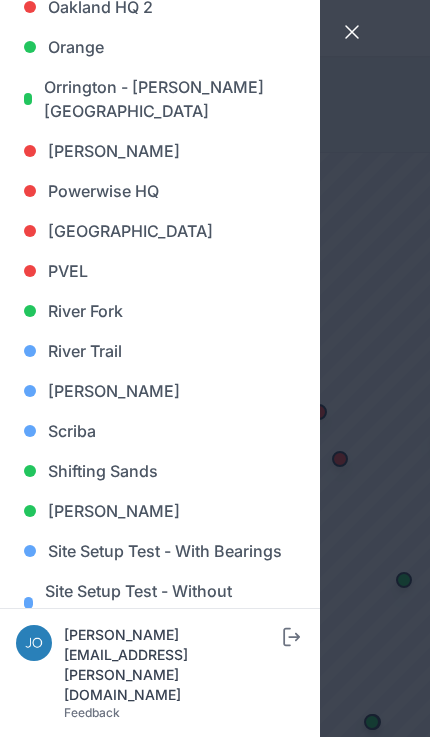 click on "[PERSON_NAME]" at bounding box center [160, 391] 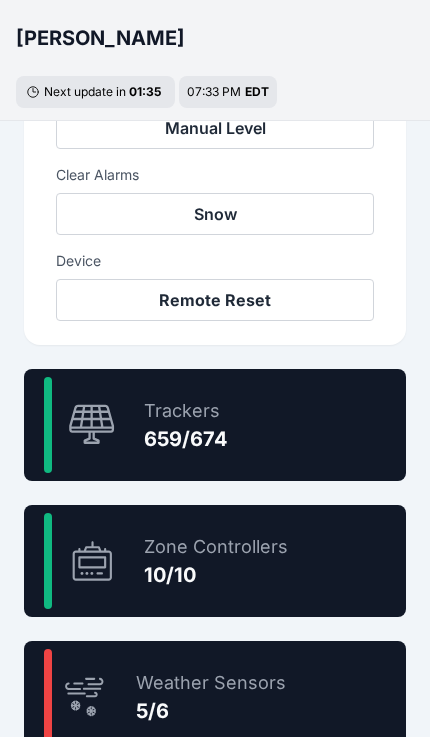 scroll, scrollTop: 1009, scrollLeft: 0, axis: vertical 